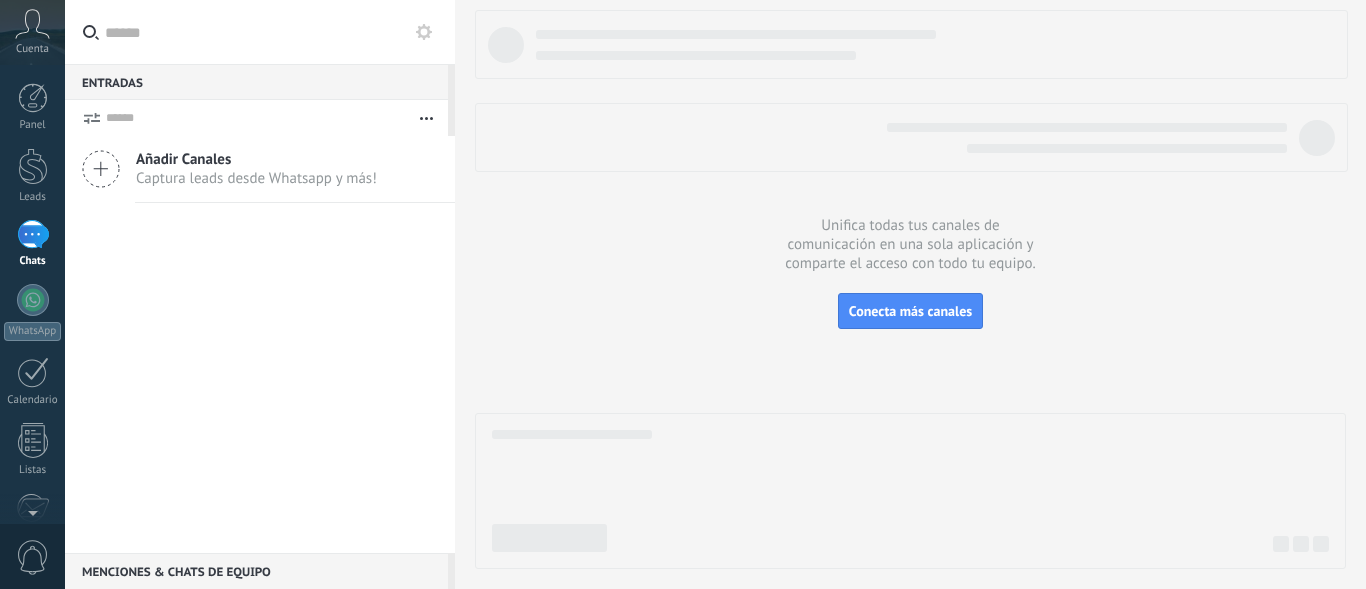 scroll, scrollTop: 0, scrollLeft: 0, axis: both 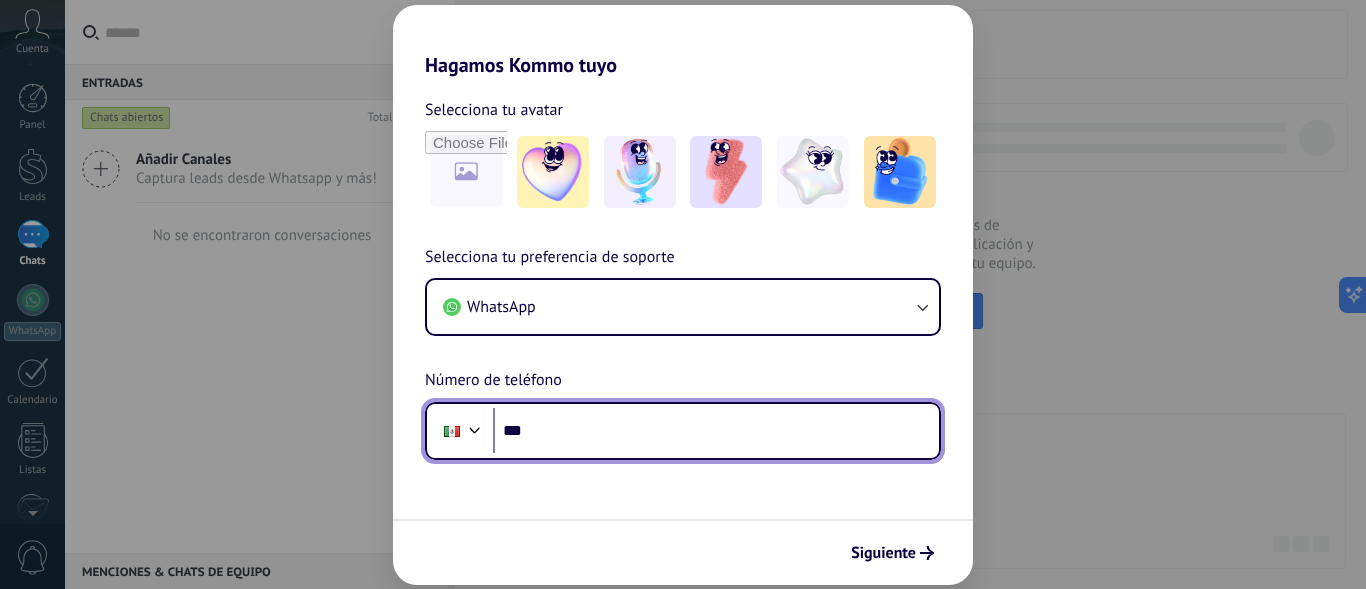 click on "***" at bounding box center (716, 431) 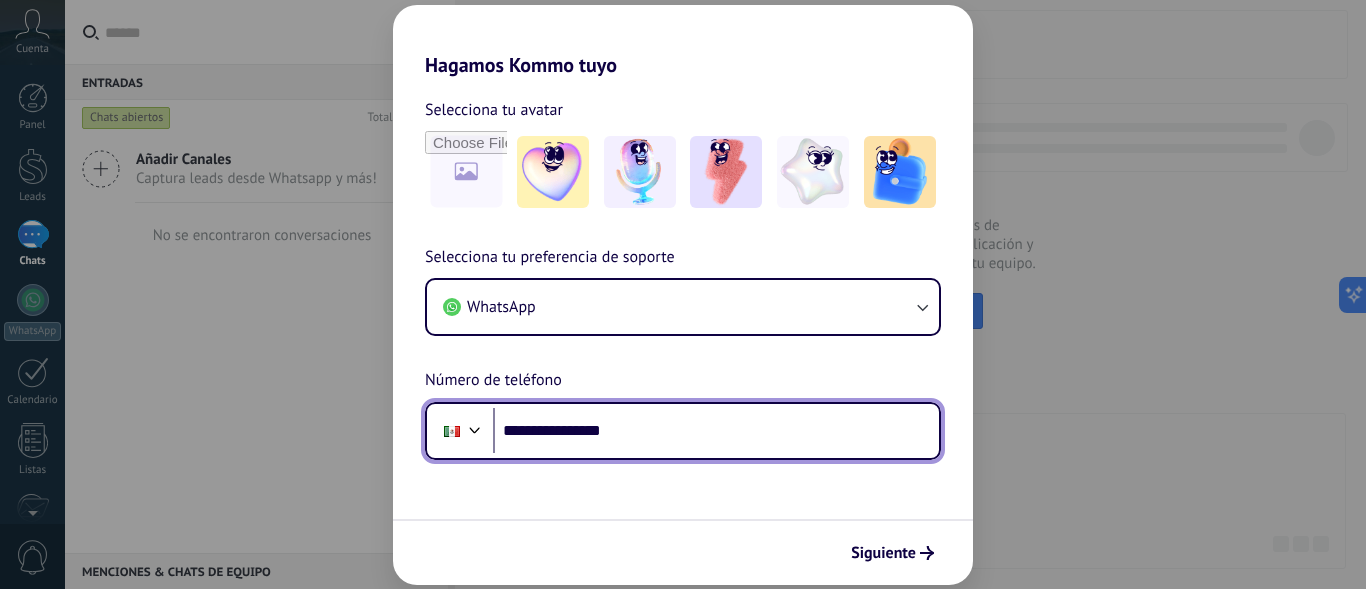 type on "**********" 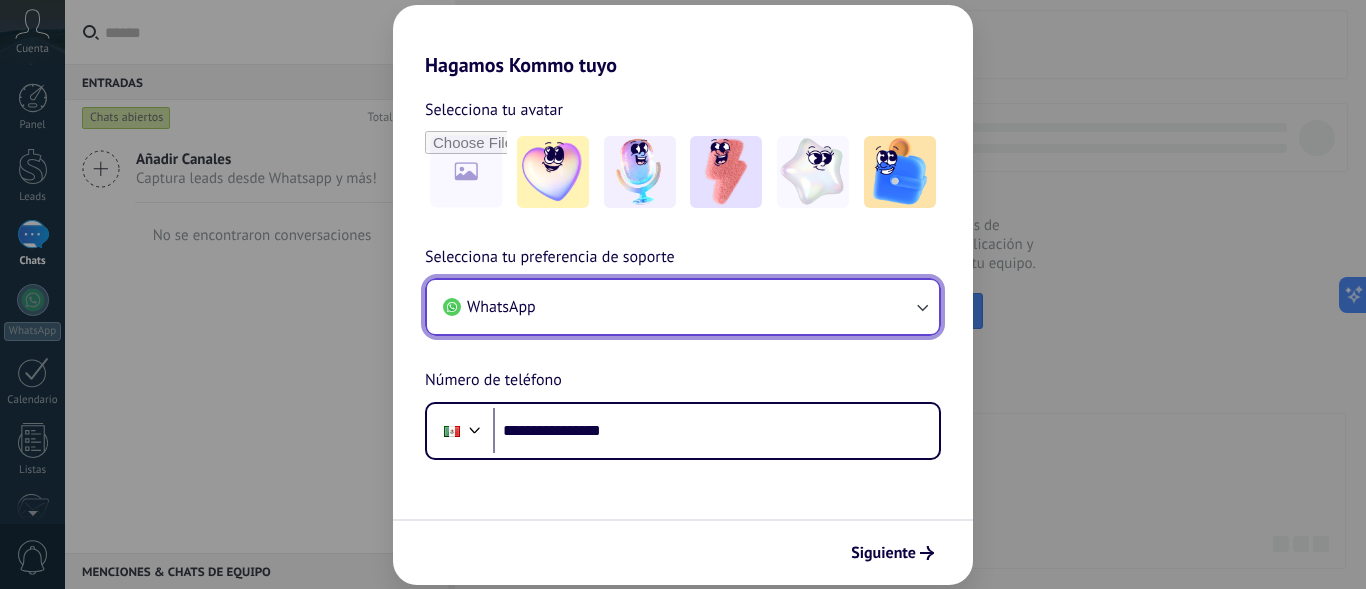 click on "WhatsApp" at bounding box center [683, 307] 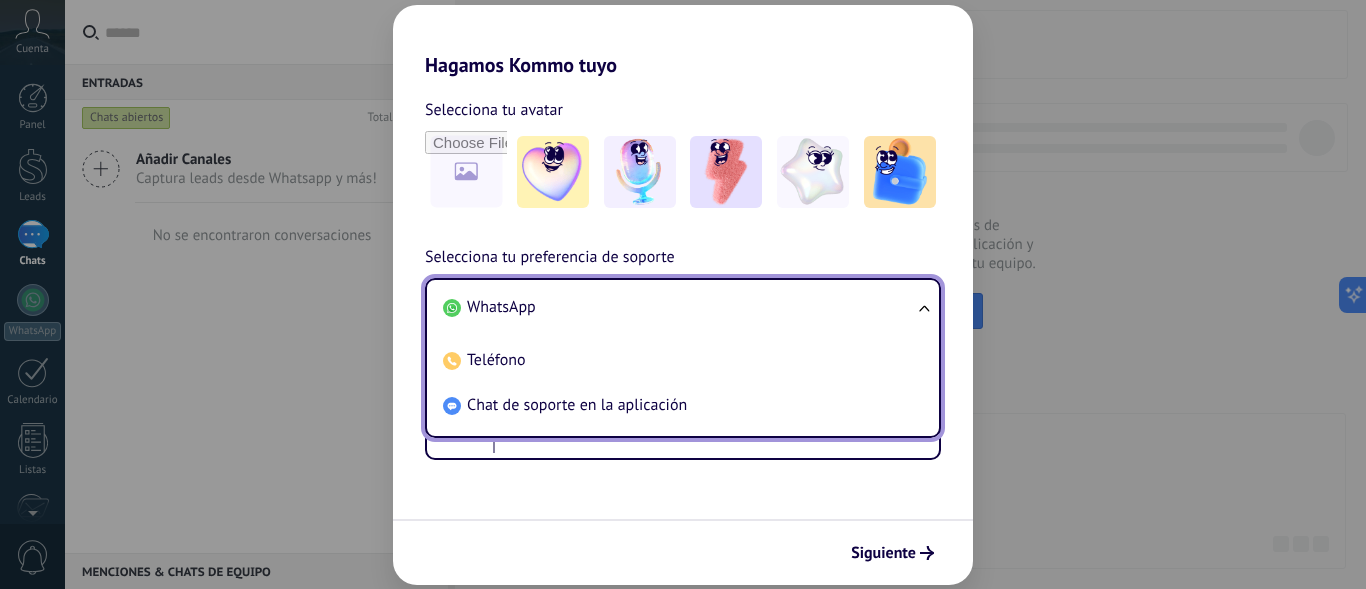 click on "WhatsApp" at bounding box center [679, 307] 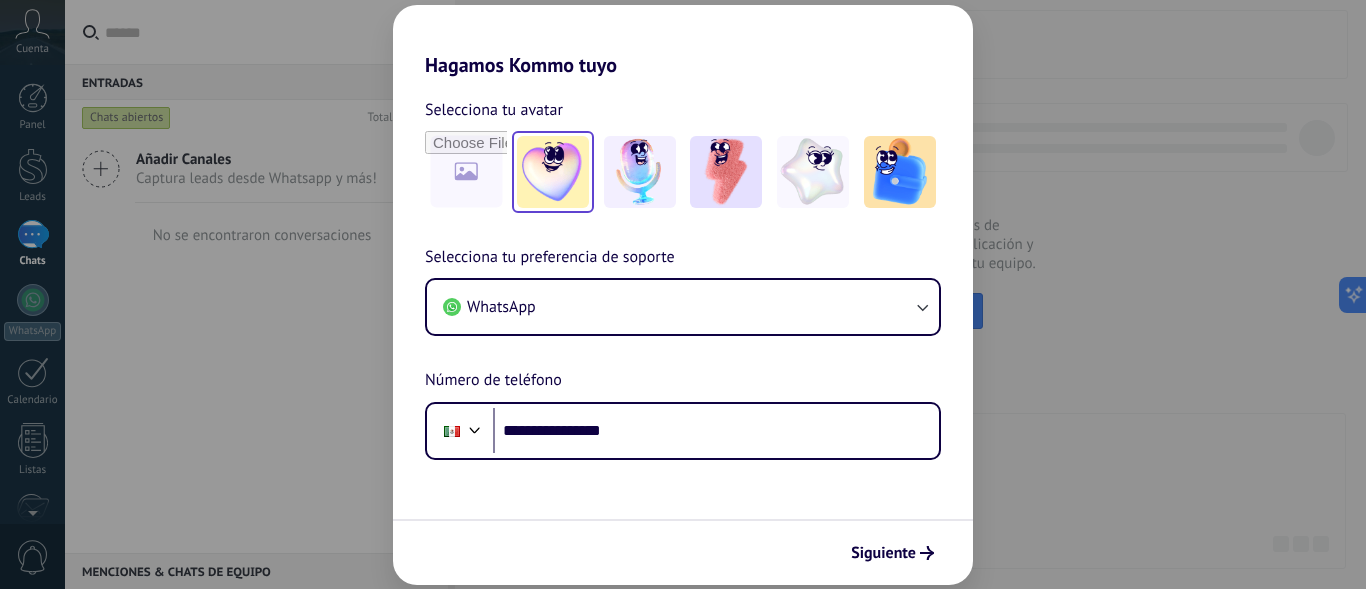 click at bounding box center [553, 172] 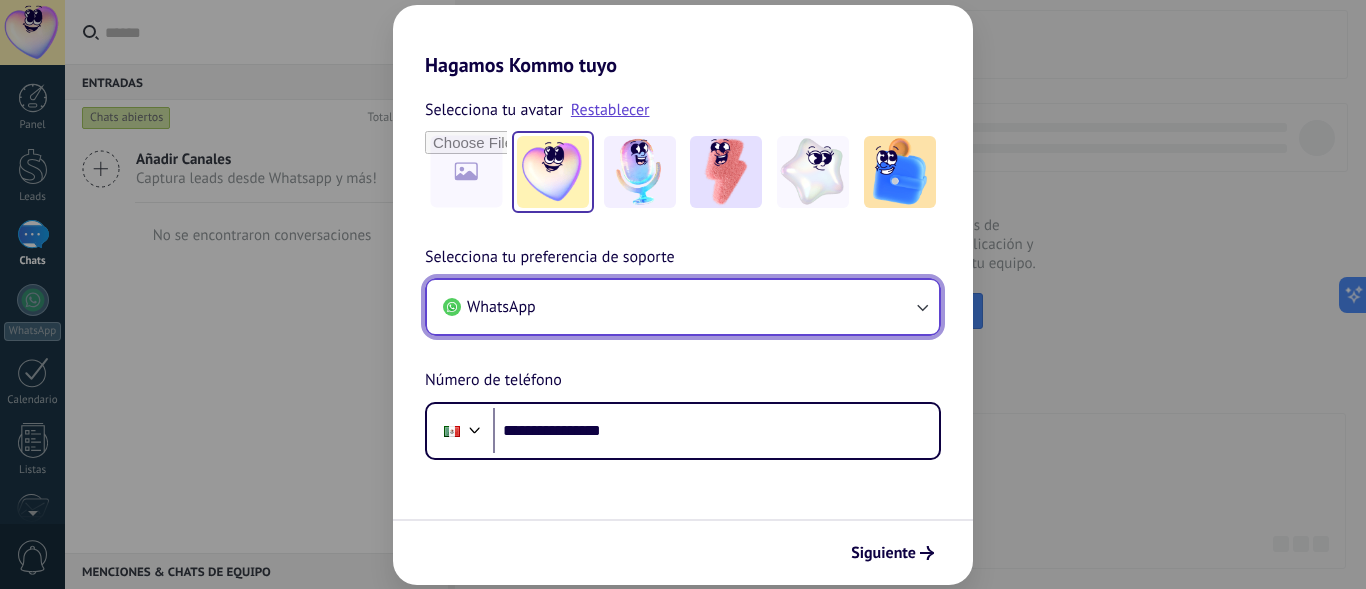 click on "WhatsApp" at bounding box center [683, 307] 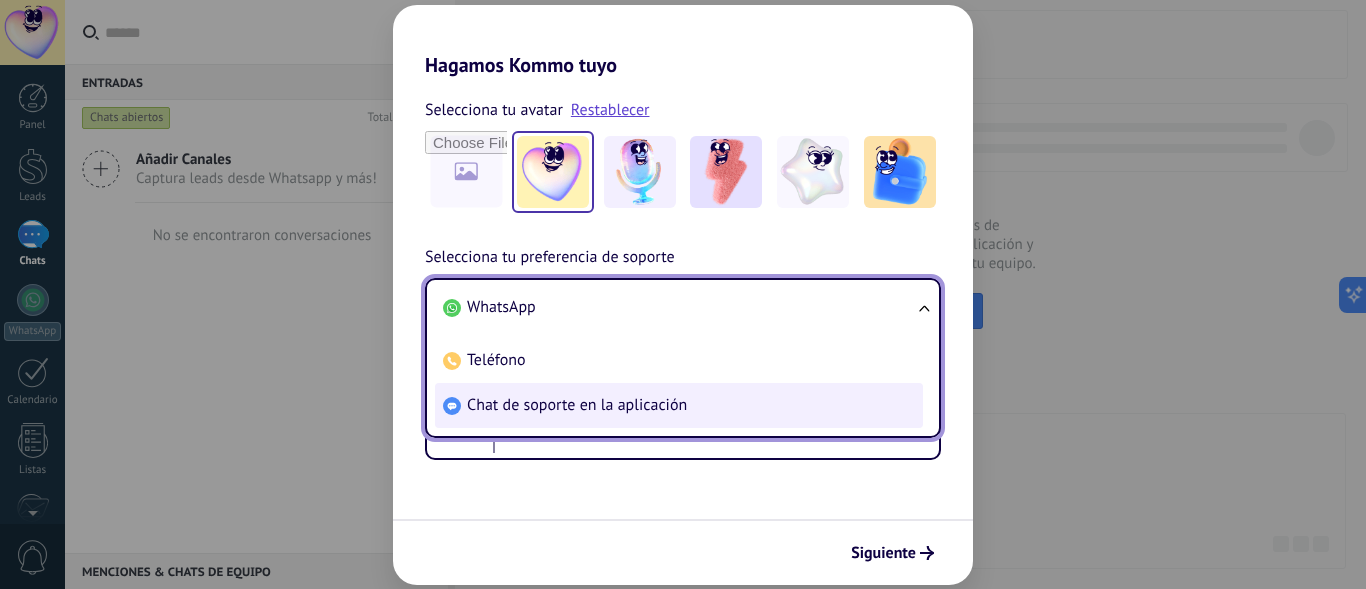 click on "Chat de soporte en la aplicación" at bounding box center [679, 405] 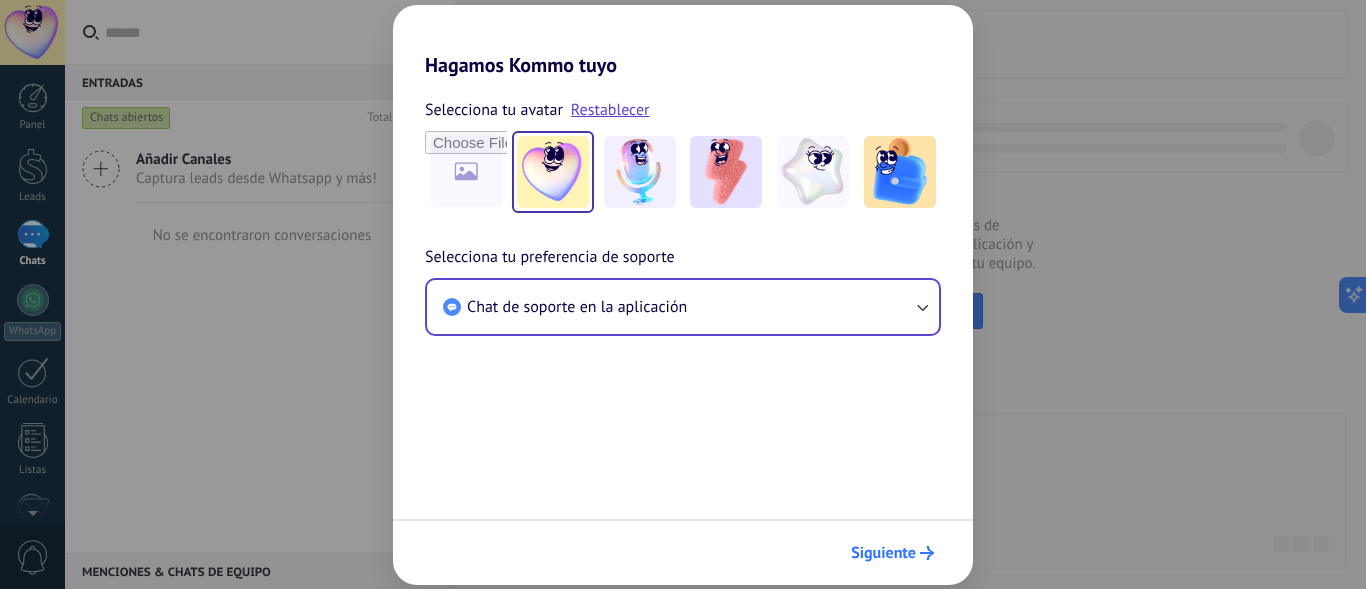 click on "Siguiente" at bounding box center [883, 553] 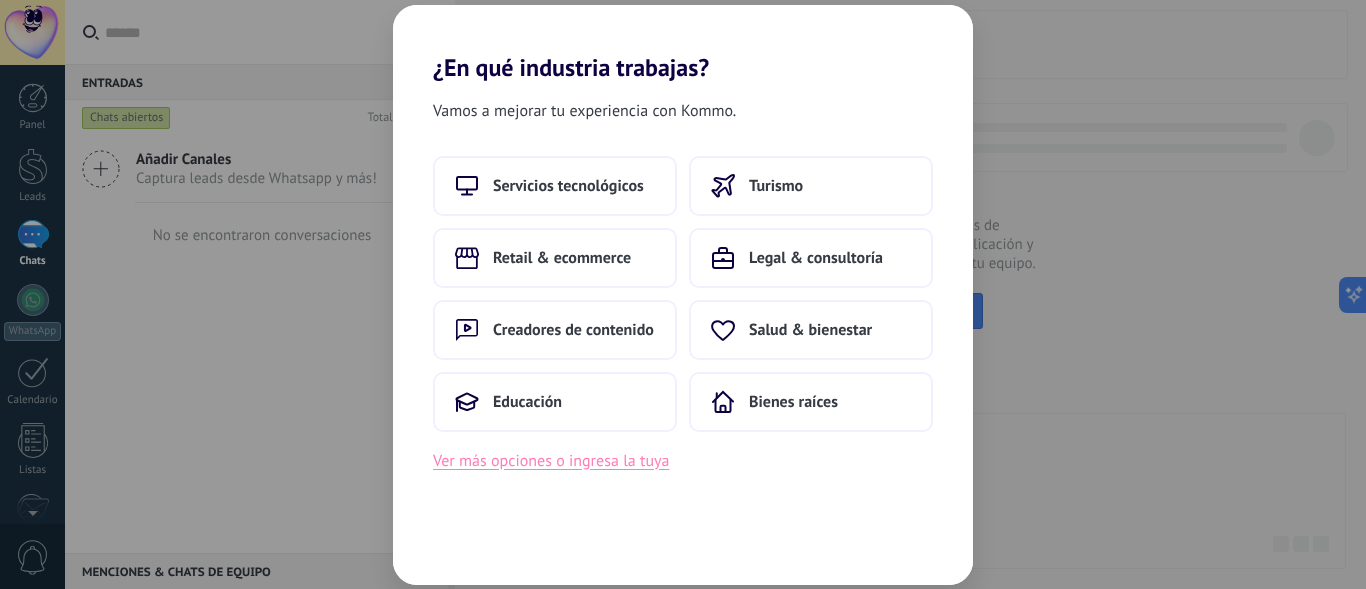 click on "Ver más opciones o ingresa la tuya" at bounding box center (551, 461) 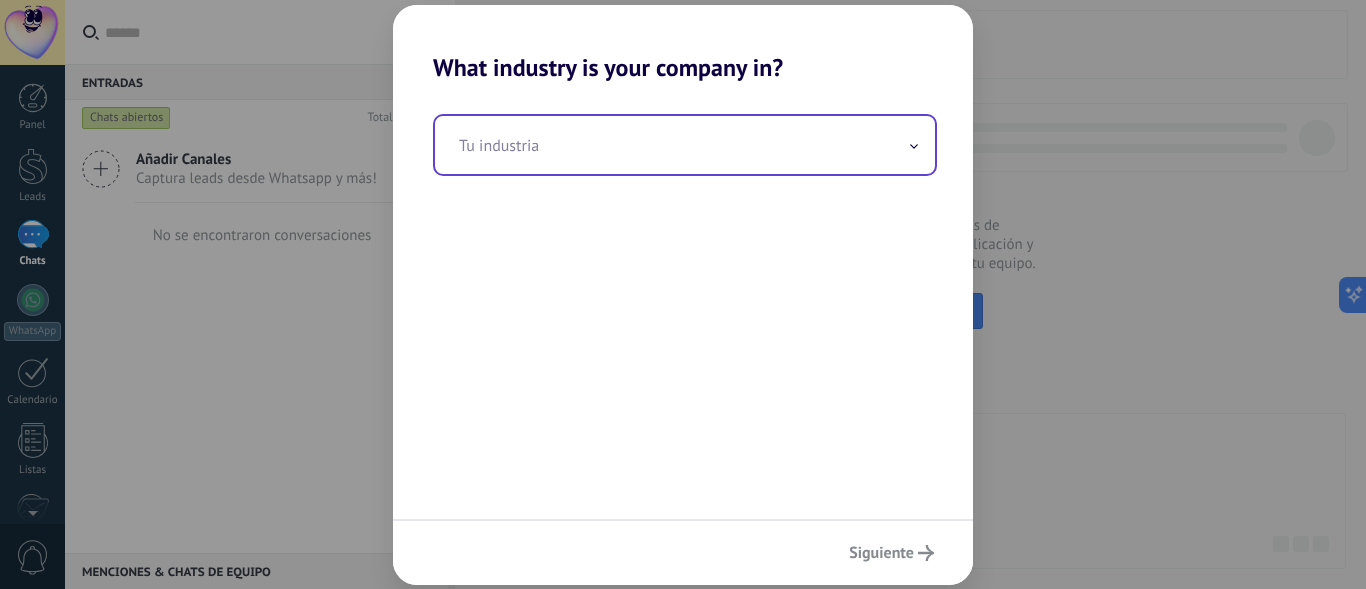 click at bounding box center [685, 145] 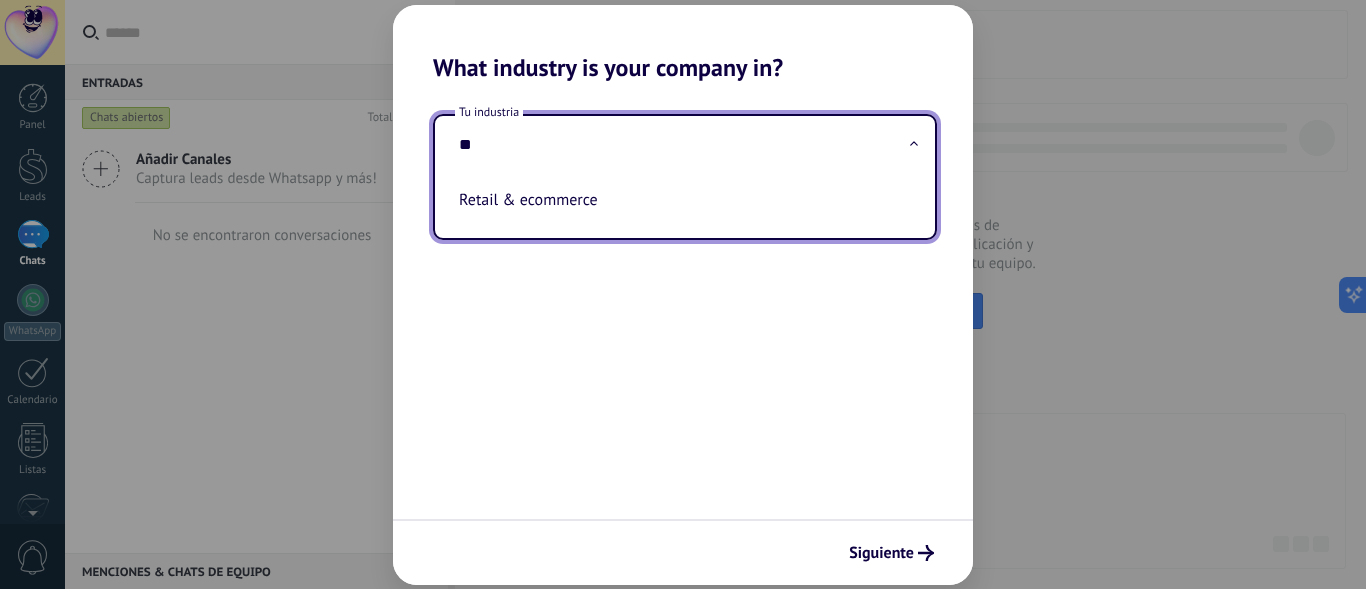 type on "*" 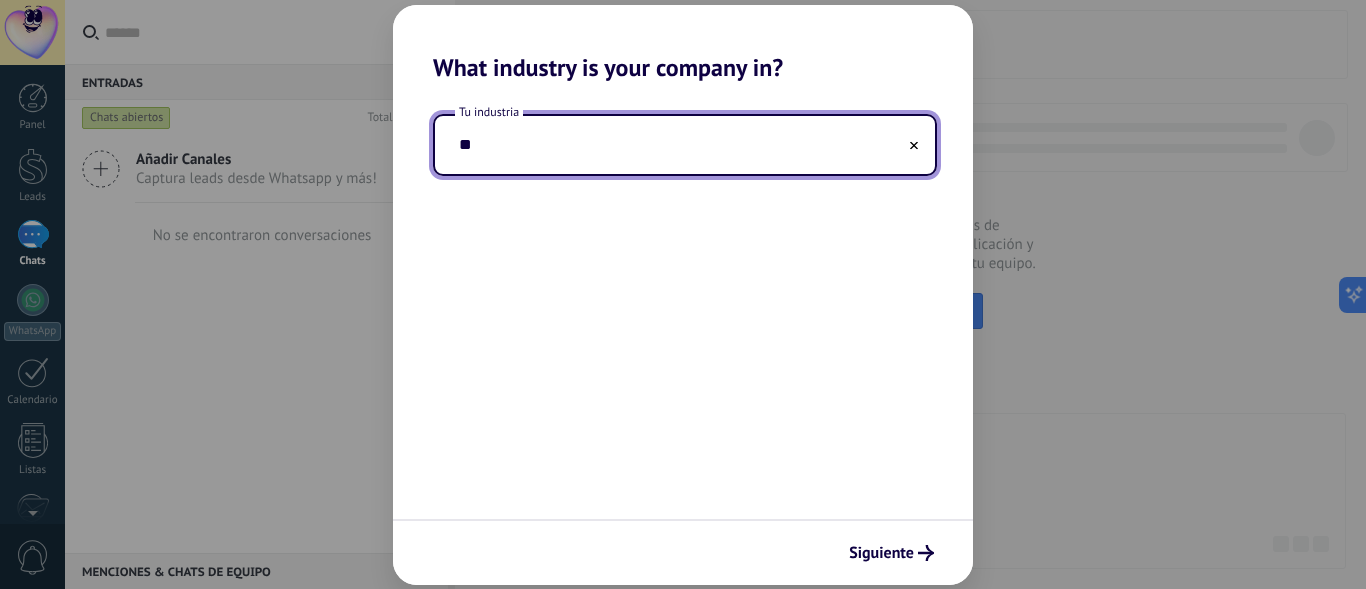 type on "*" 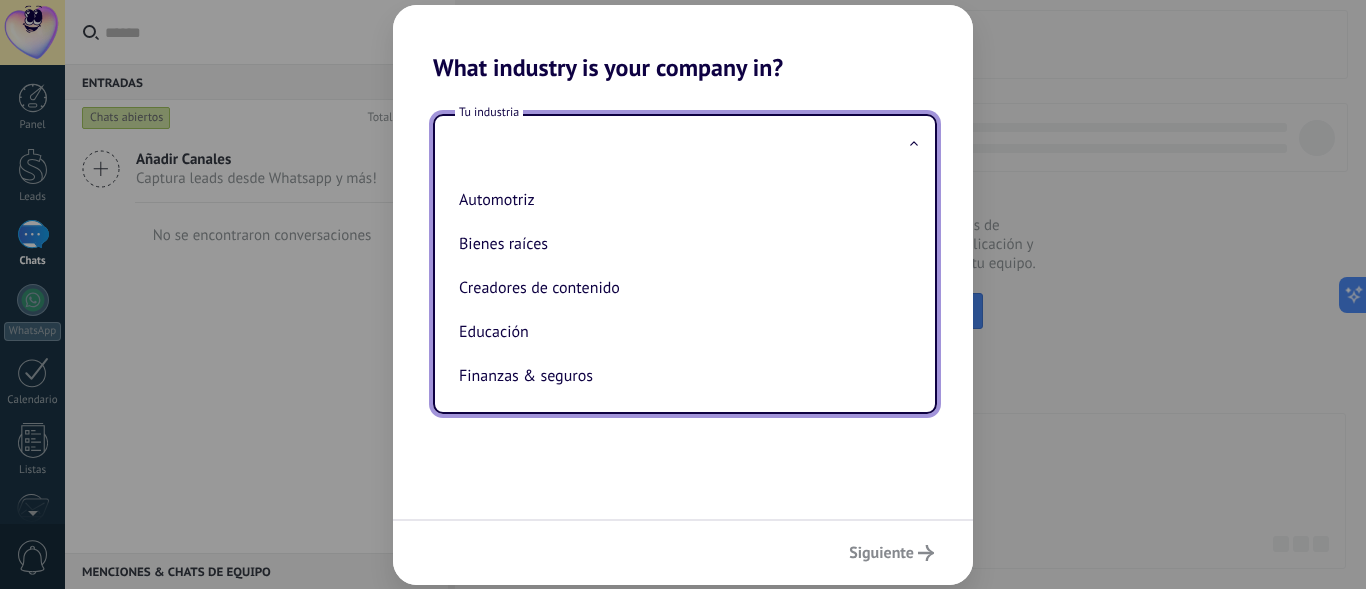 click on "Siguiente" at bounding box center (683, 552) 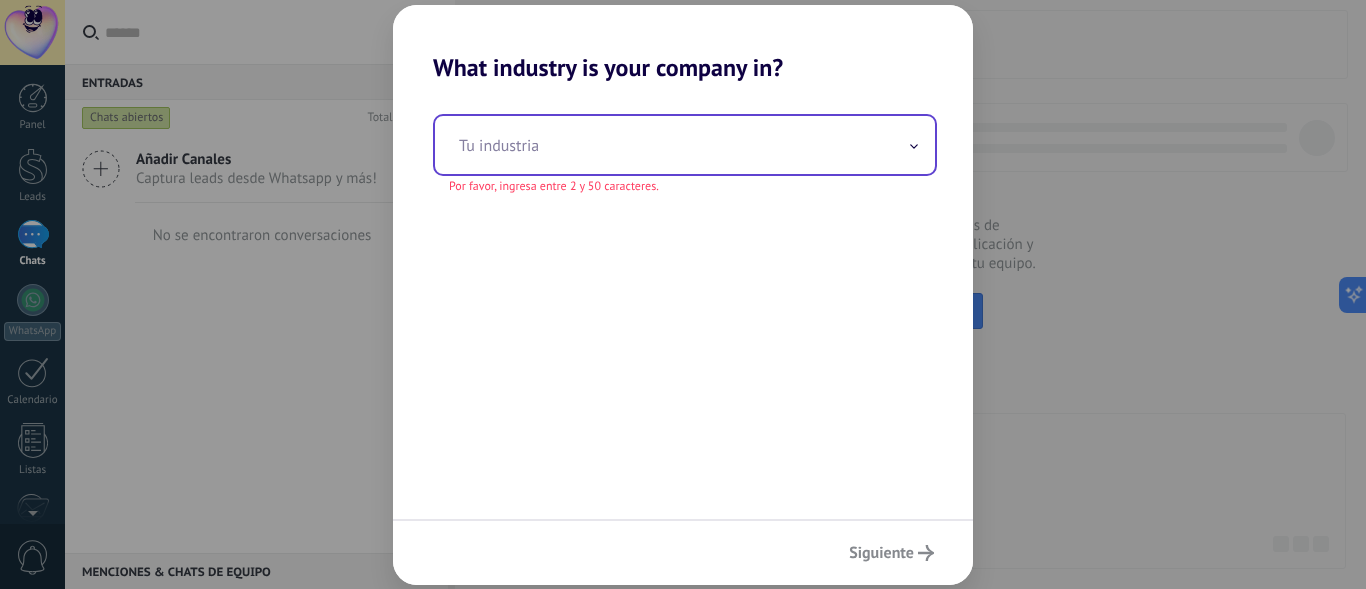 click at bounding box center (685, 145) 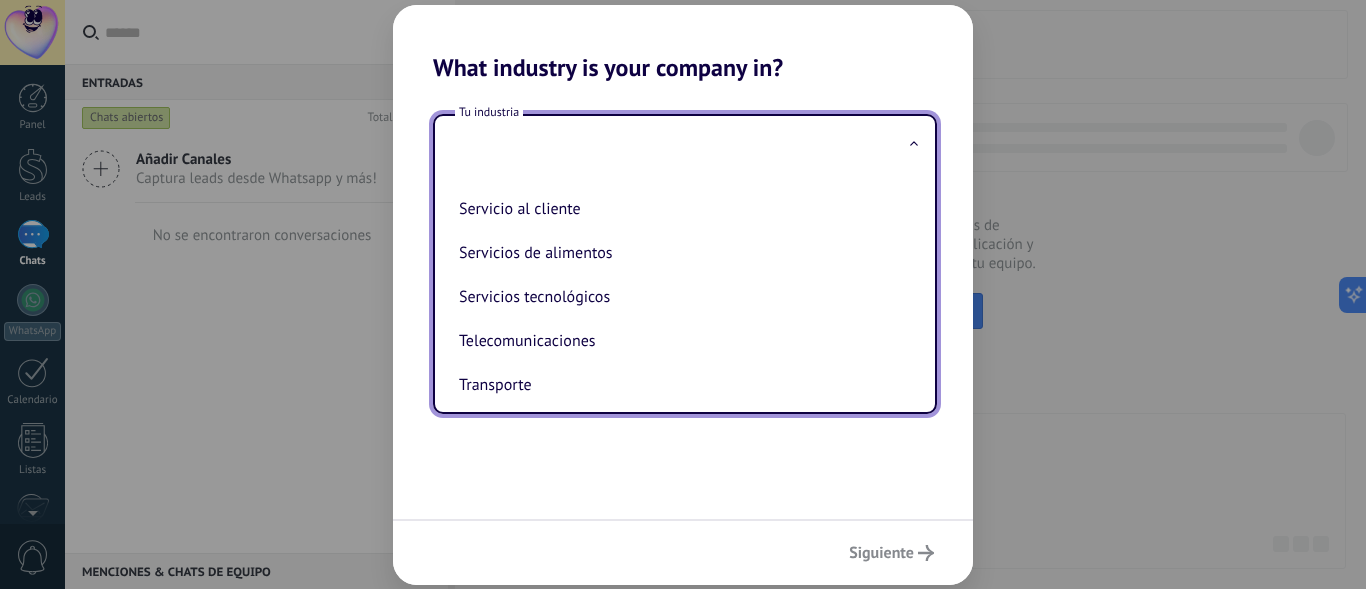 scroll, scrollTop: 530, scrollLeft: 0, axis: vertical 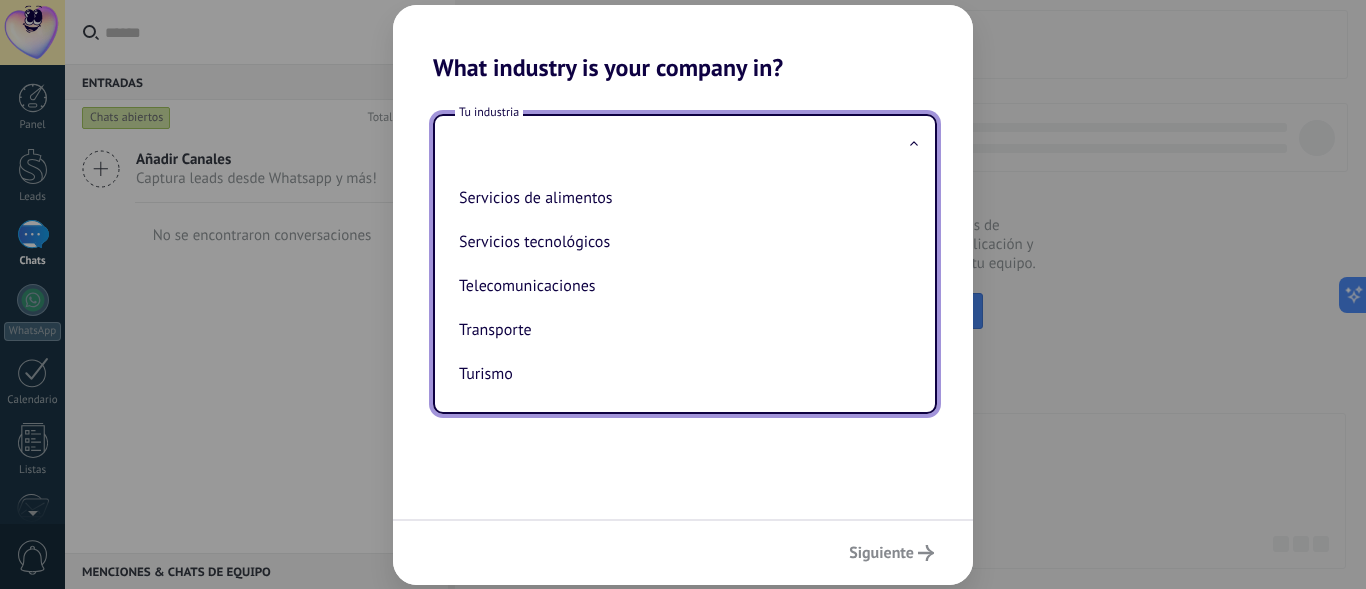 click on "Tu industria Automotriz Bienes raíces Creadores de contenido Educación Finanzas & seguros Gobierno Legal & consultoría Manufactura Organizaciones sin fines de lucro Retail & ecommerce Salud & bienestar Servicio al cliente Servicios de alimentos Servicios tecnológicos Telecomunicaciones Transporte Turismo" at bounding box center [683, 300] 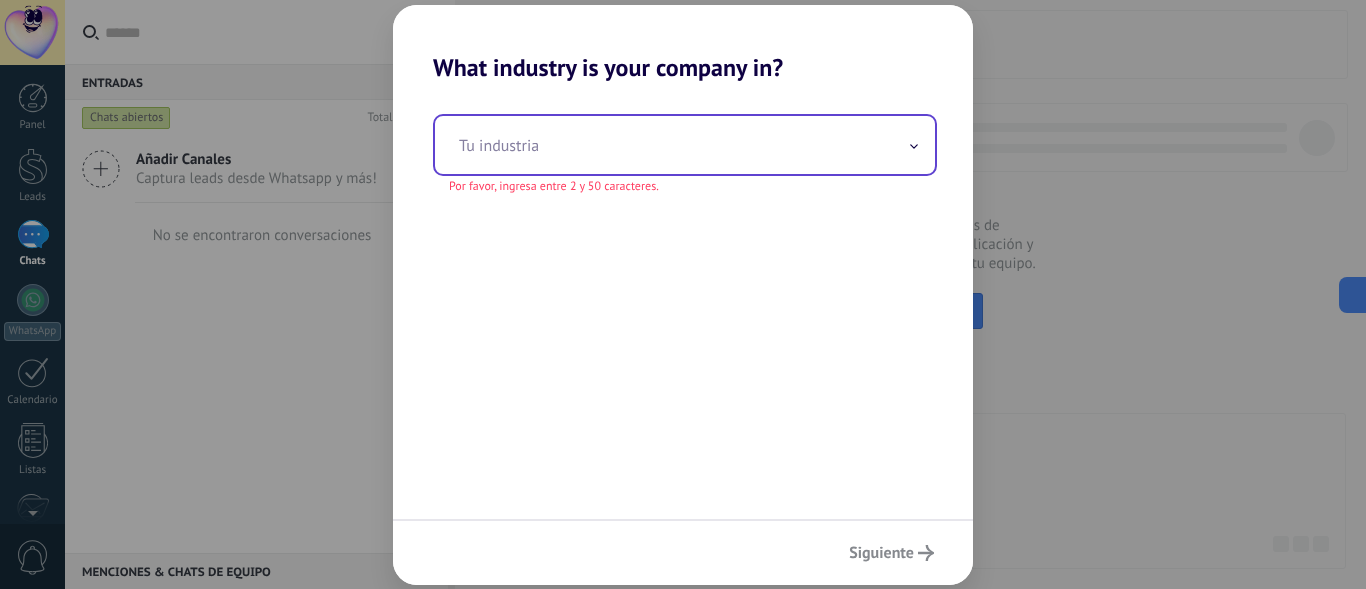 click at bounding box center (685, 145) 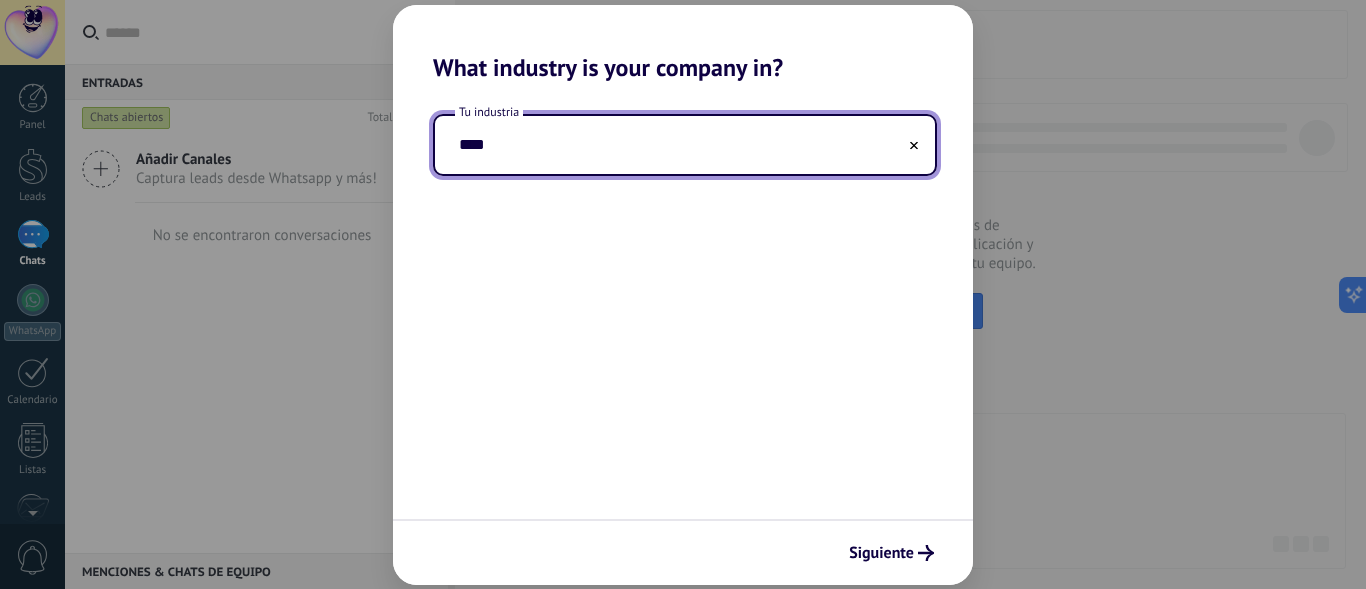 type on "****" 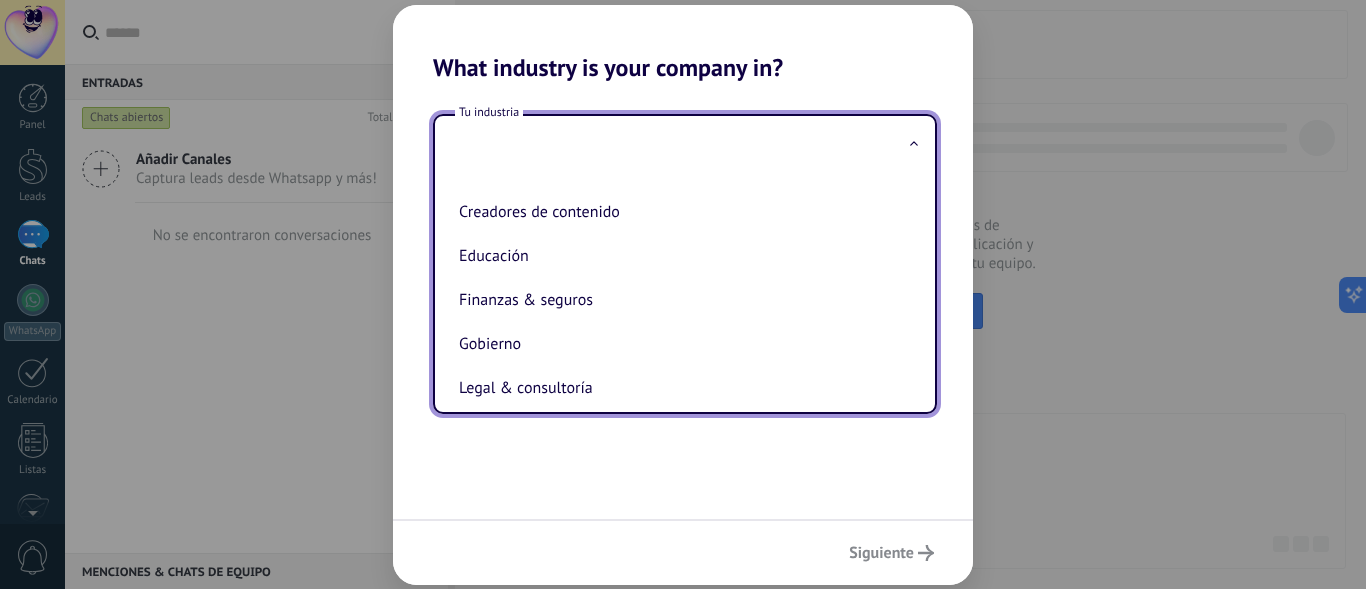 scroll, scrollTop: 80, scrollLeft: 0, axis: vertical 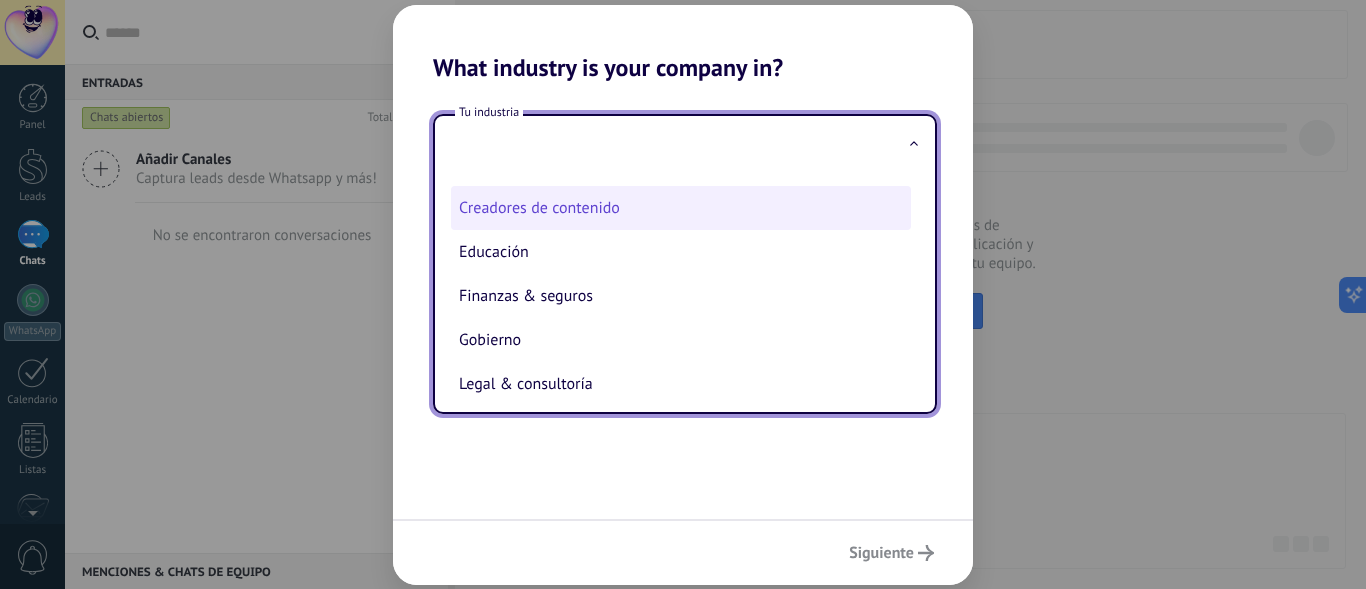 click on "Creadores de contenido" at bounding box center (681, 208) 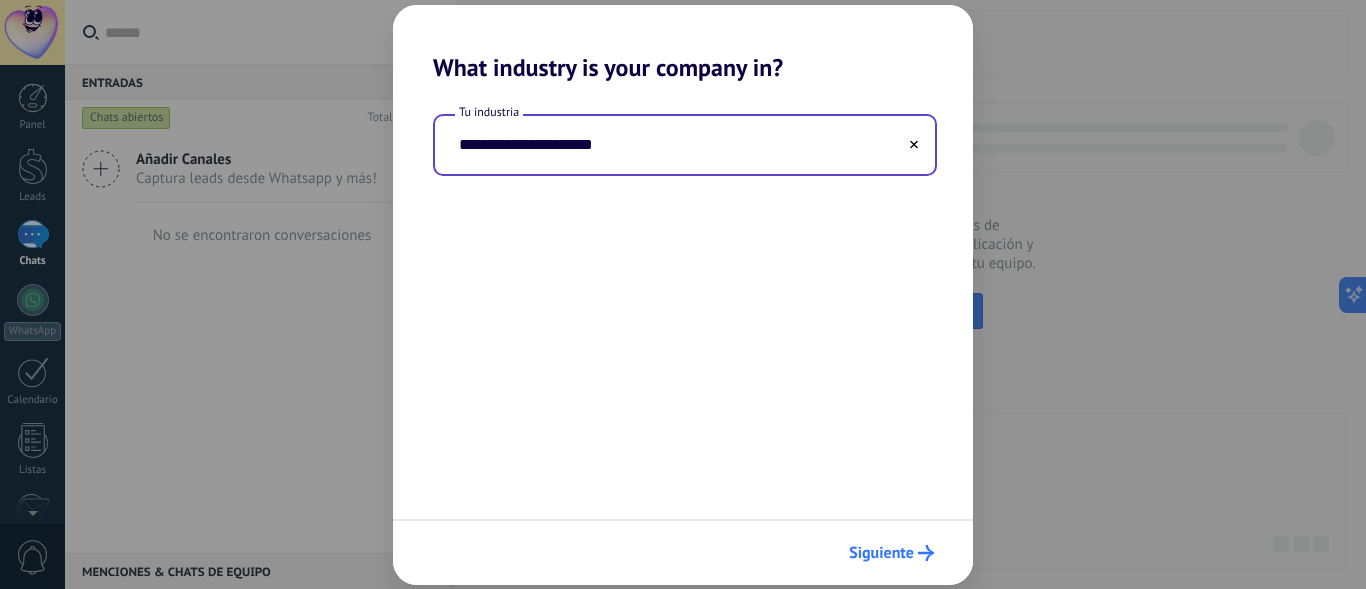 click on "Siguiente" at bounding box center (891, 553) 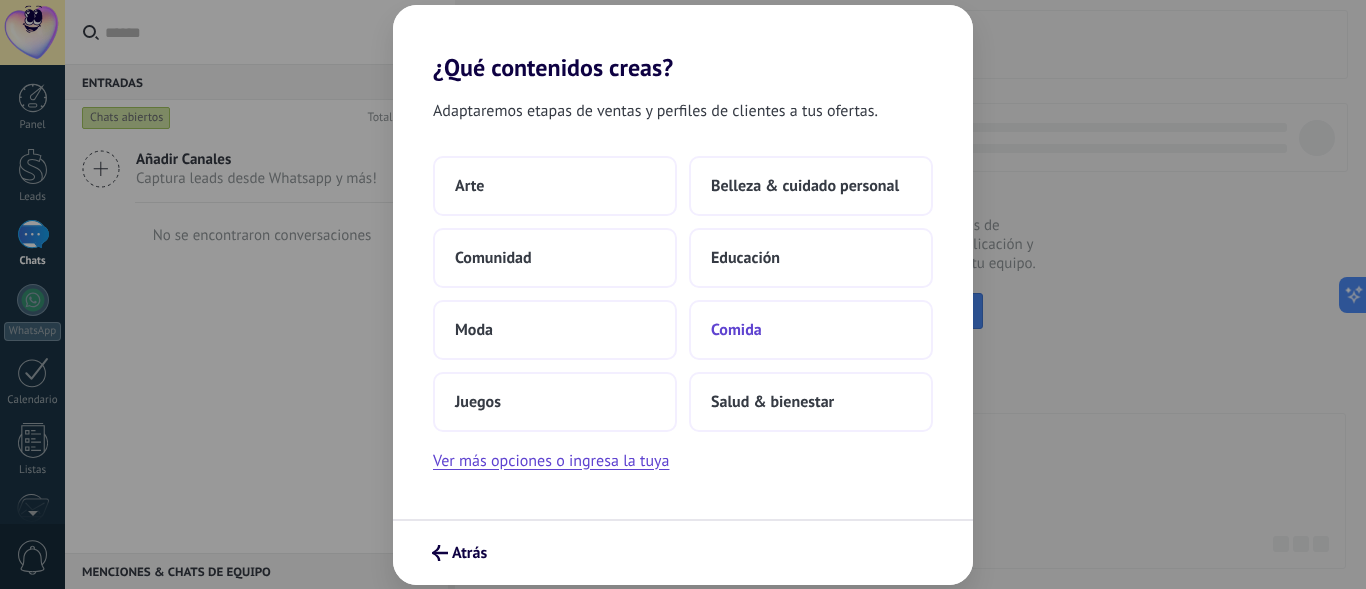click on "Comida" at bounding box center [811, 330] 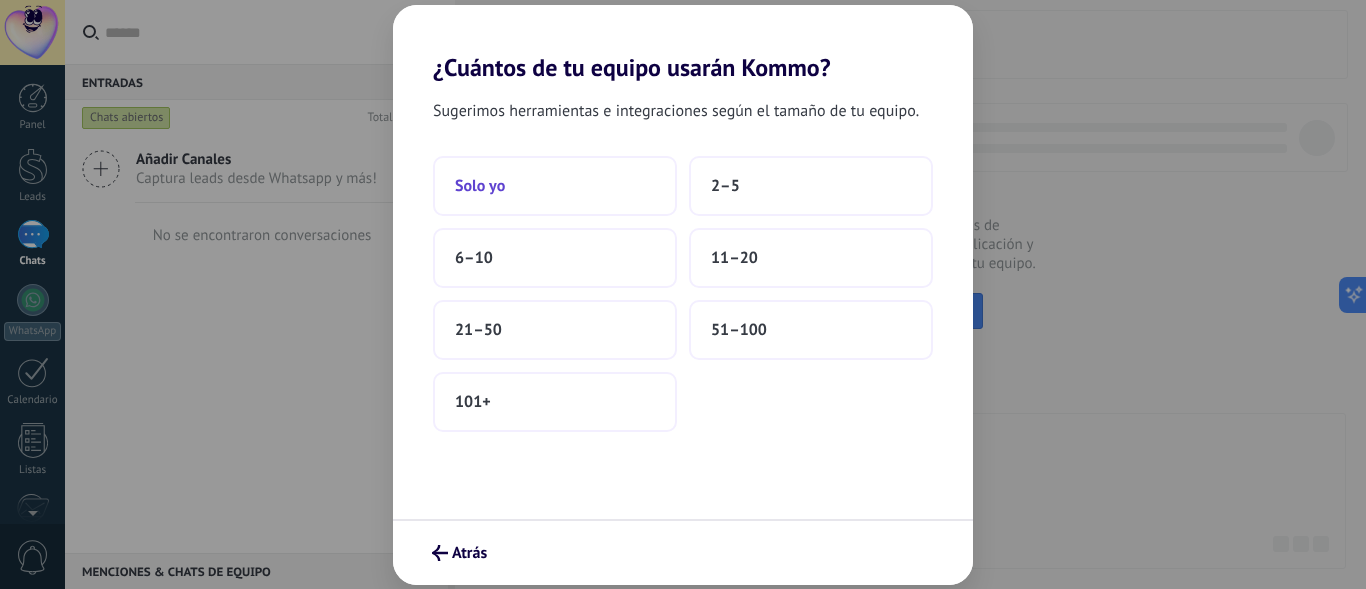 click on "Solo yo" at bounding box center [555, 186] 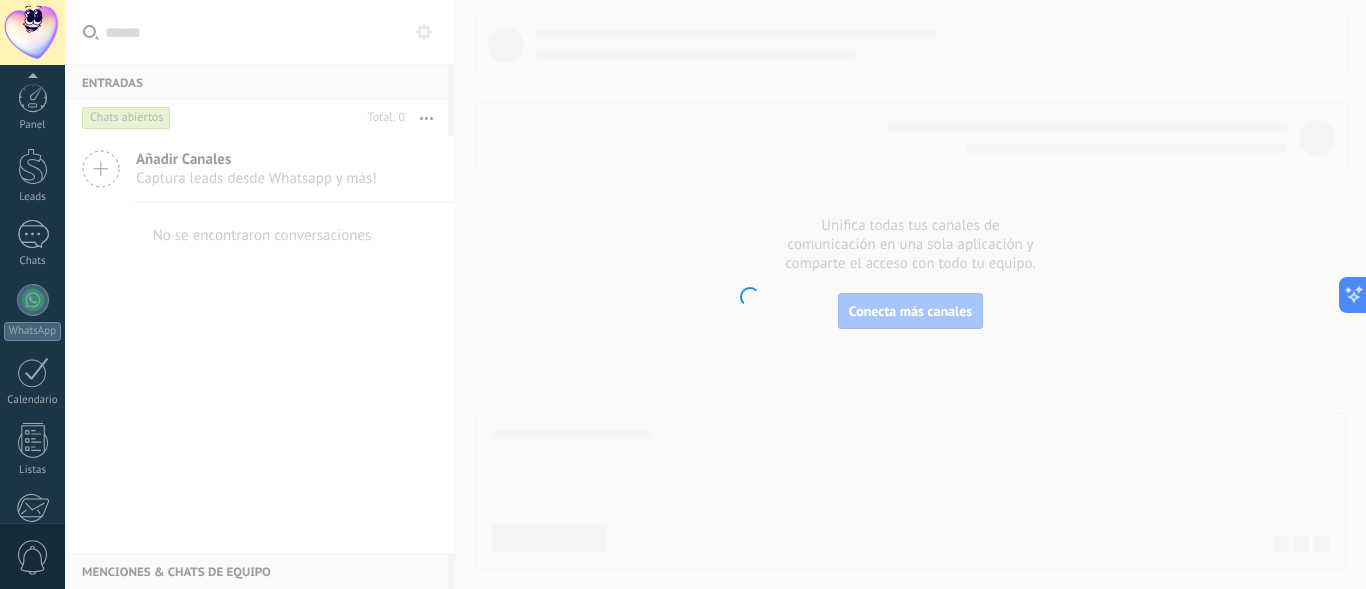 scroll, scrollTop: 243, scrollLeft: 0, axis: vertical 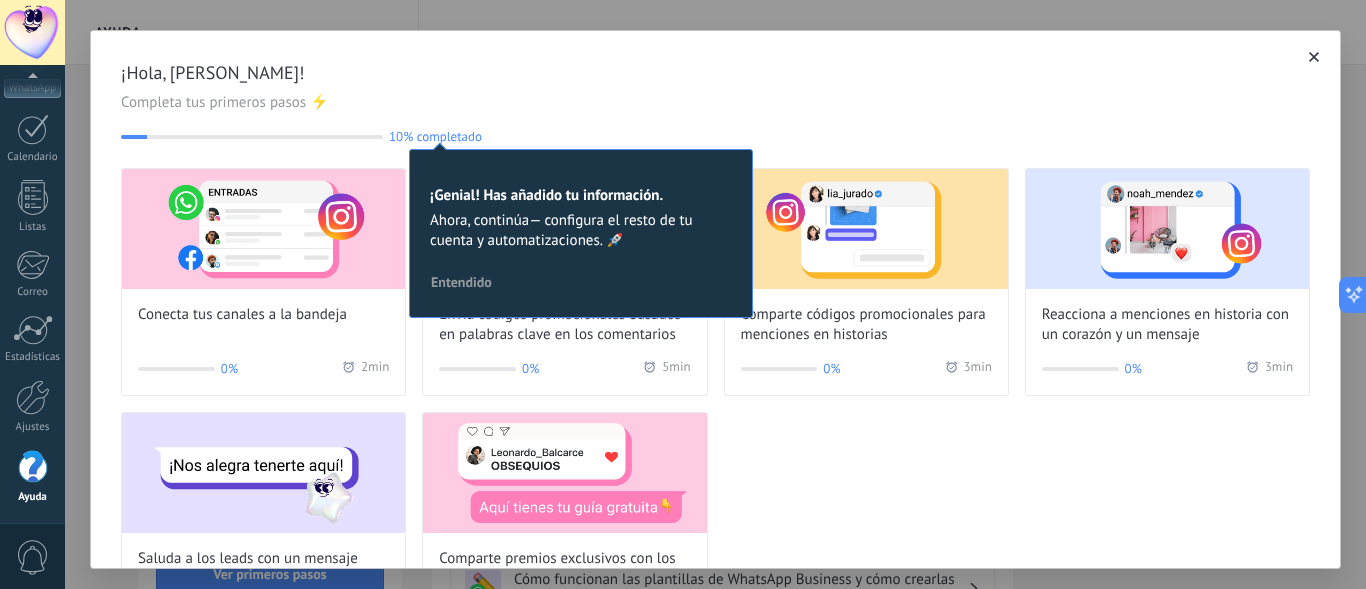 click on "¡Hola, [PERSON_NAME]! Completa tus primeros pasos ⚡ 10% completado 10 ¡Genial! Has añadido tu información. Ahora, continúa— configura el resto de tu cuenta y automatizaciones. 🚀 Entendido" at bounding box center (715, 102) 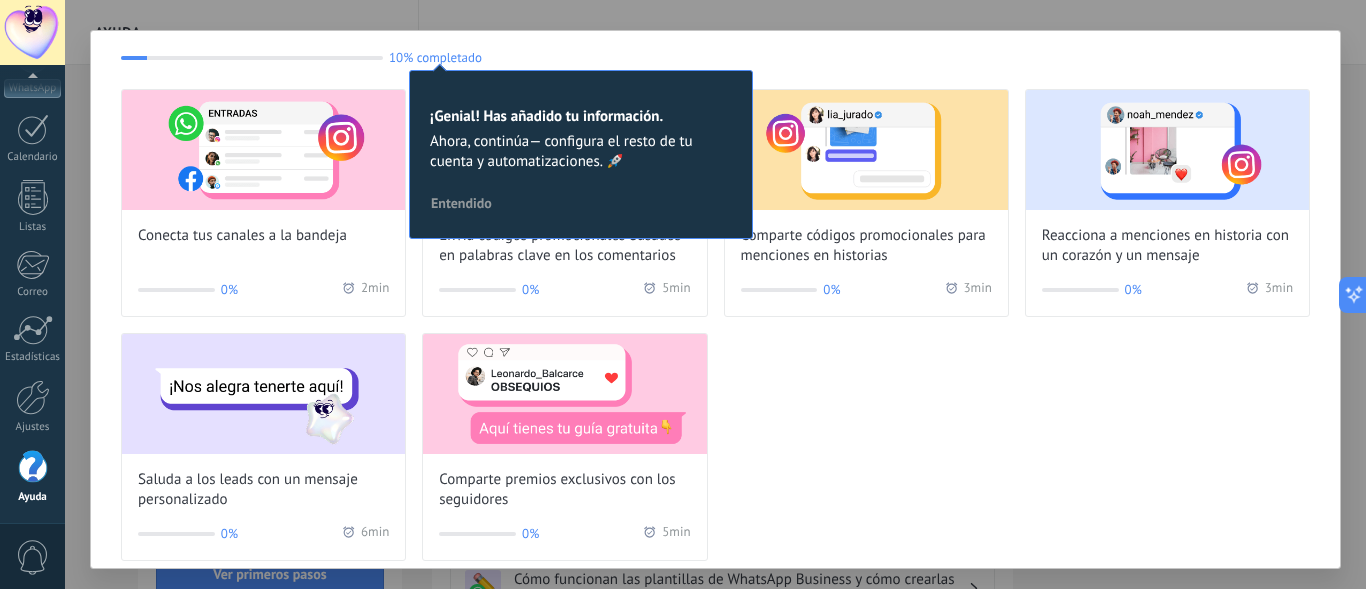 scroll, scrollTop: 102, scrollLeft: 0, axis: vertical 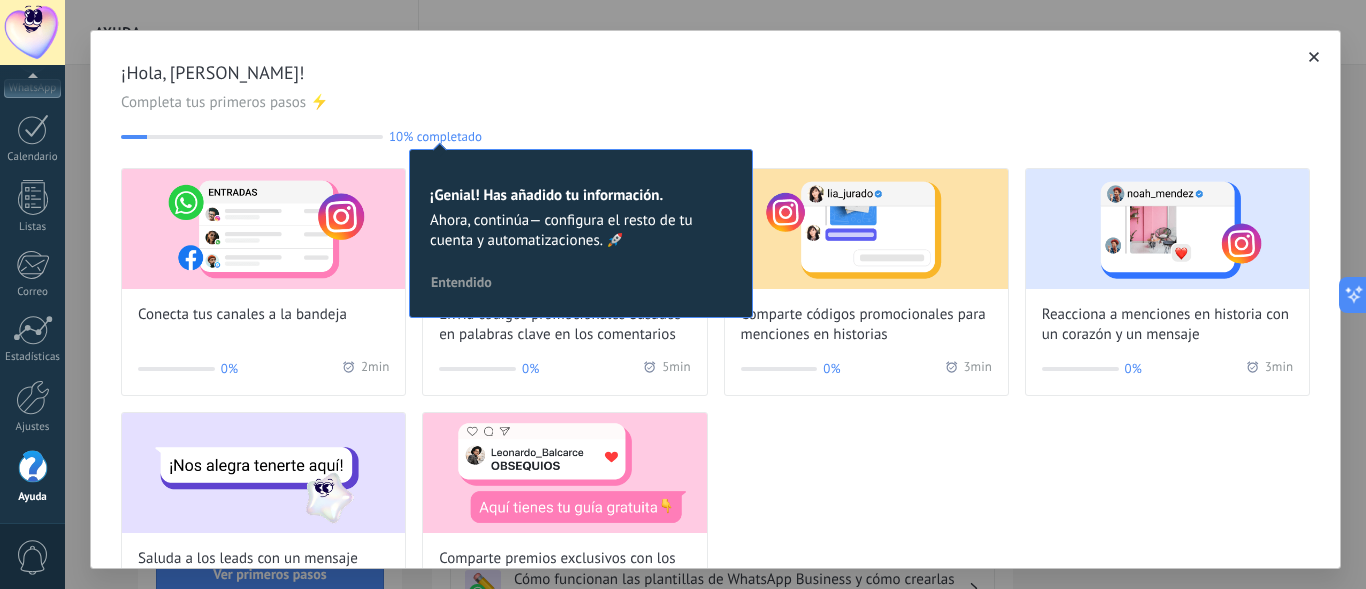 click 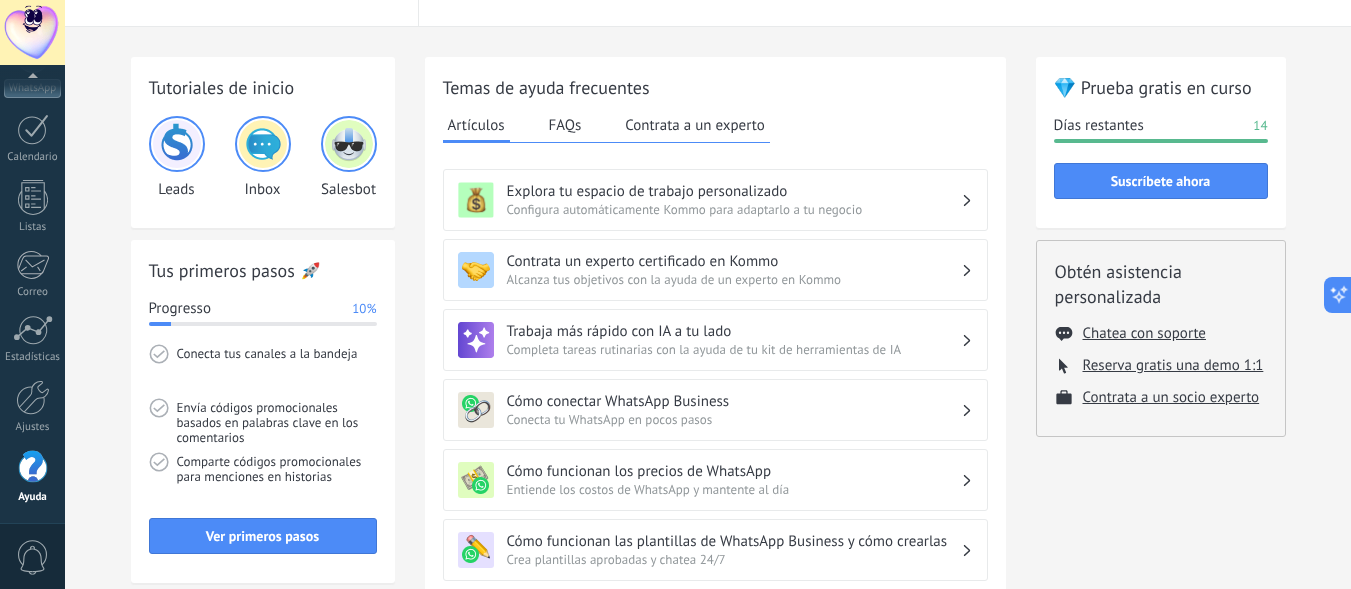 scroll, scrollTop: 0, scrollLeft: 0, axis: both 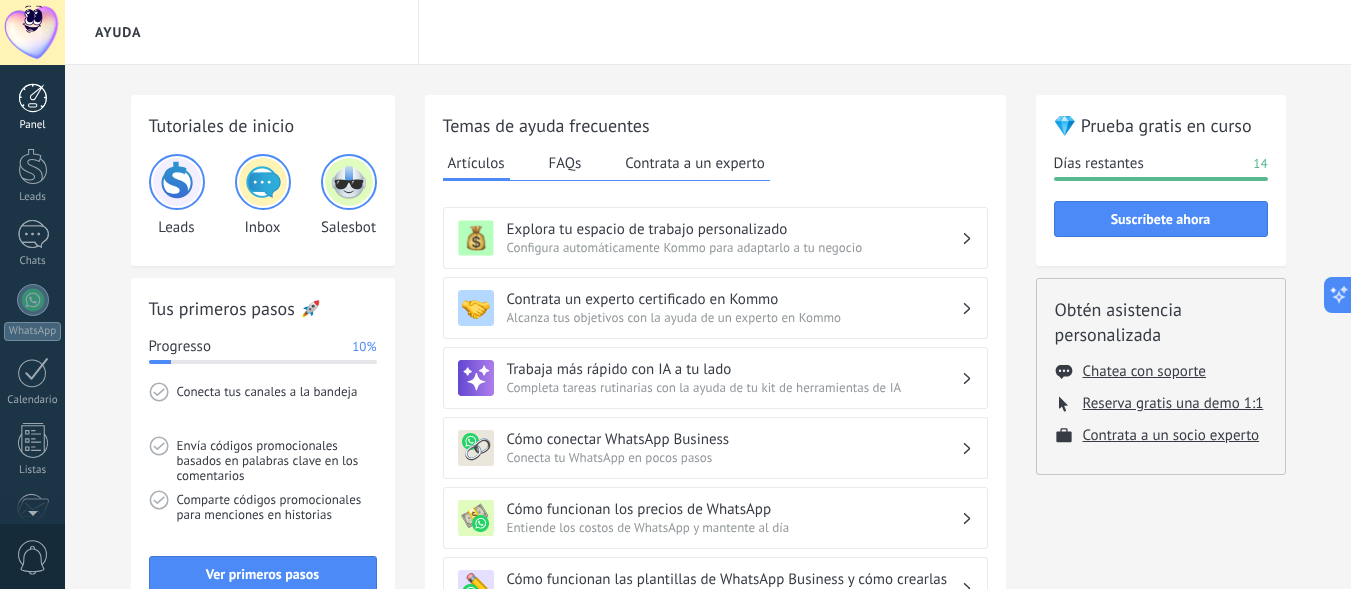 click at bounding box center (33, 98) 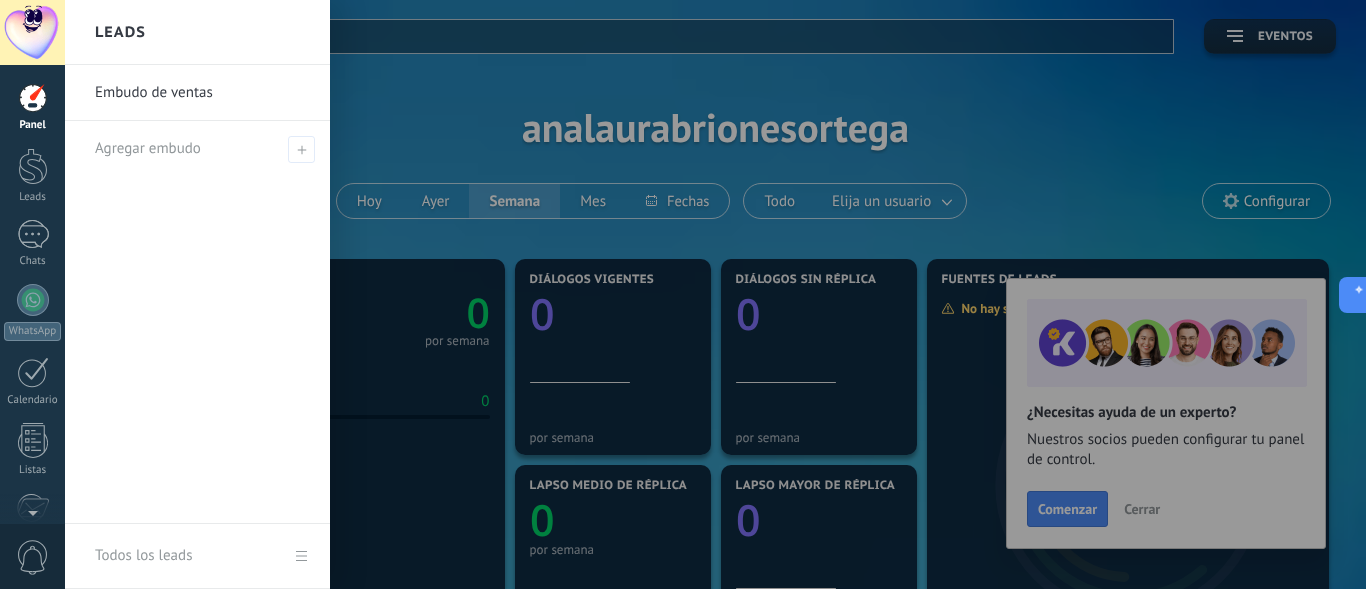click on "Embudo de ventas" at bounding box center [202, 93] 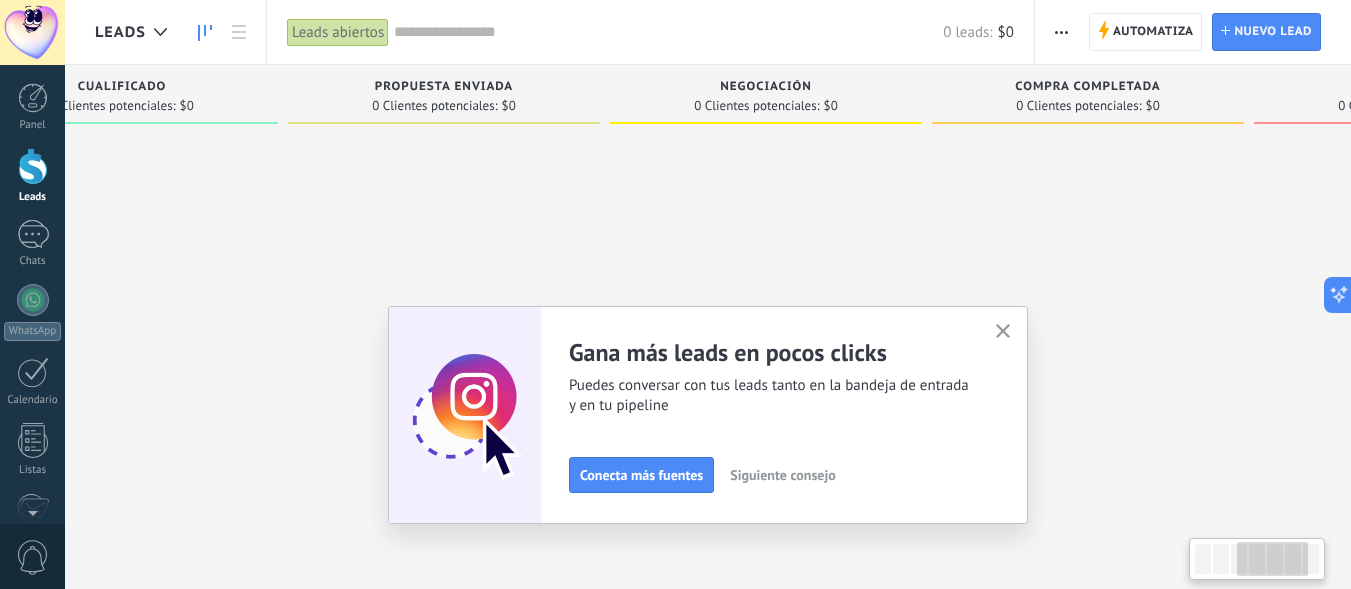 drag, startPoint x: 1178, startPoint y: 147, endPoint x: 405, endPoint y: 170, distance: 773.3421 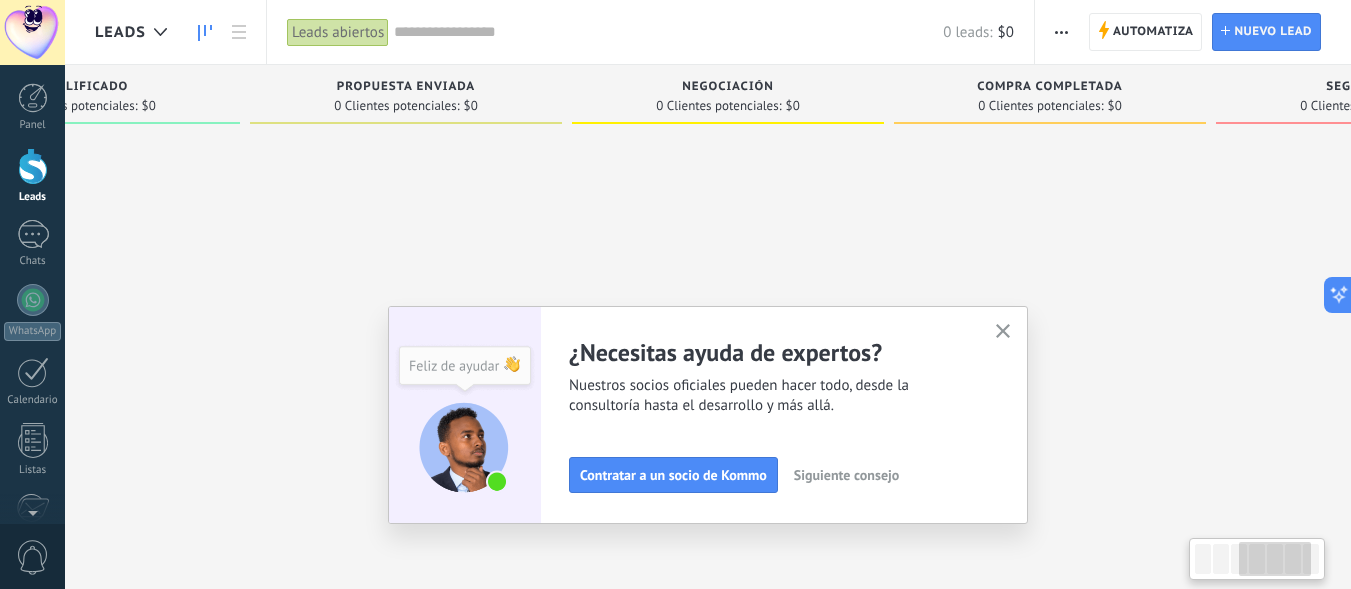 scroll, scrollTop: 0, scrollLeft: 1018, axis: horizontal 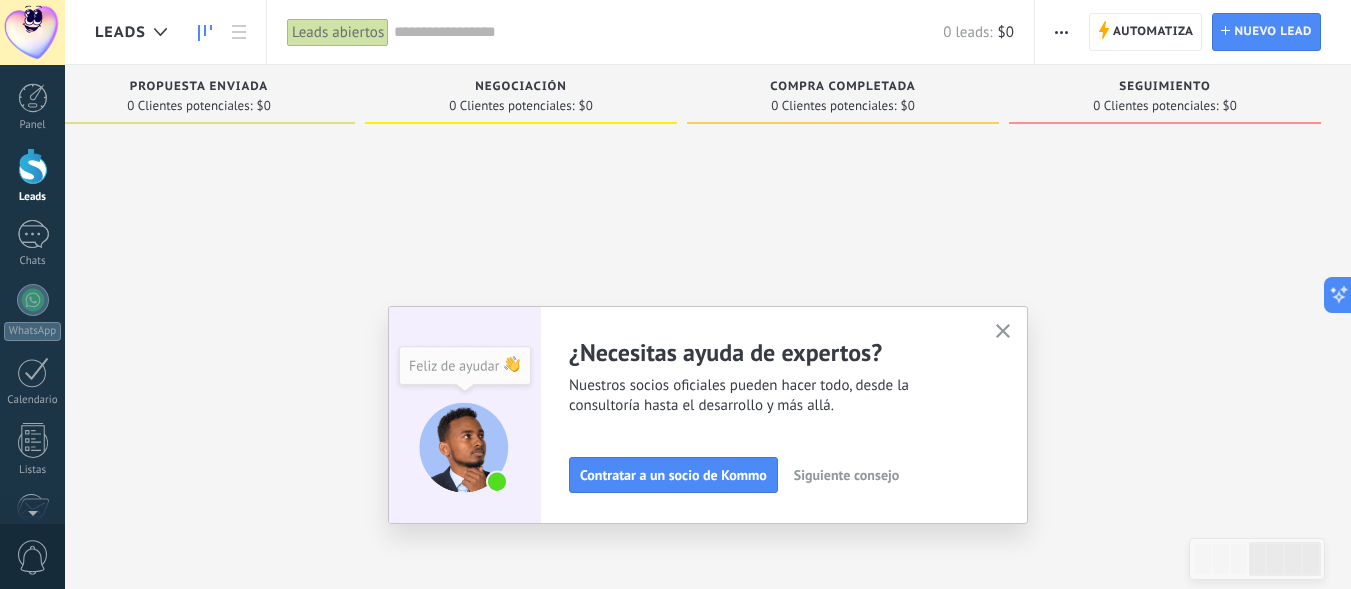 drag, startPoint x: 1037, startPoint y: 229, endPoint x: 619, endPoint y: 198, distance: 419.14795 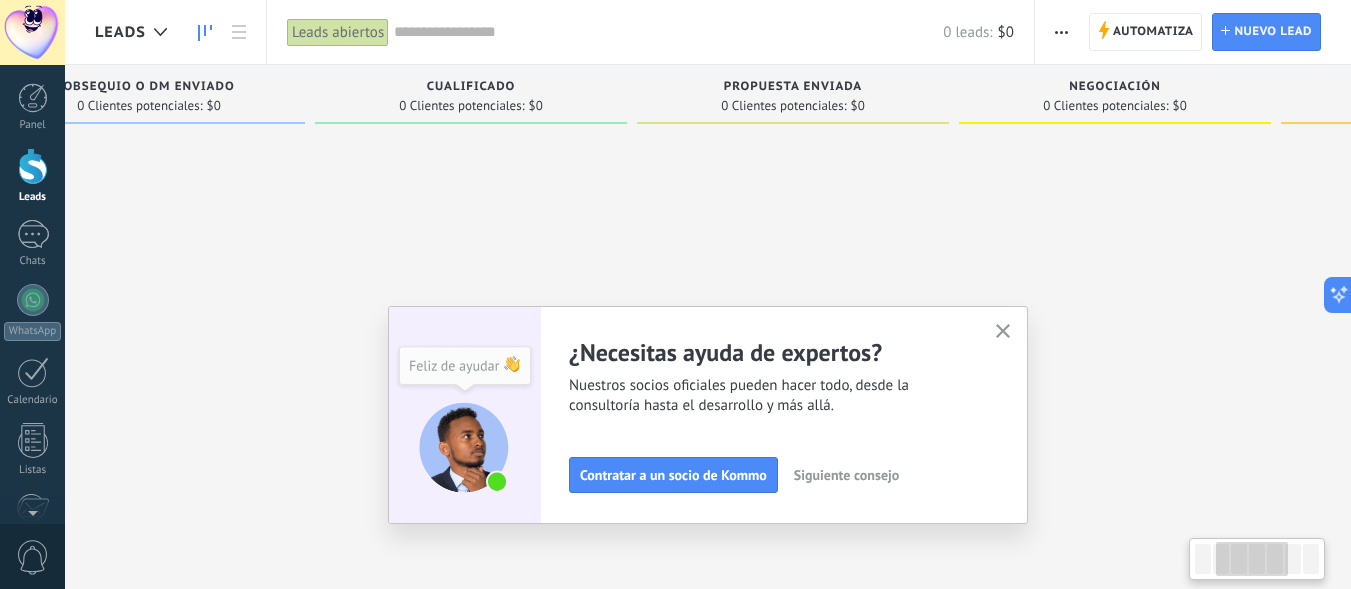 scroll, scrollTop: 0, scrollLeft: 307, axis: horizontal 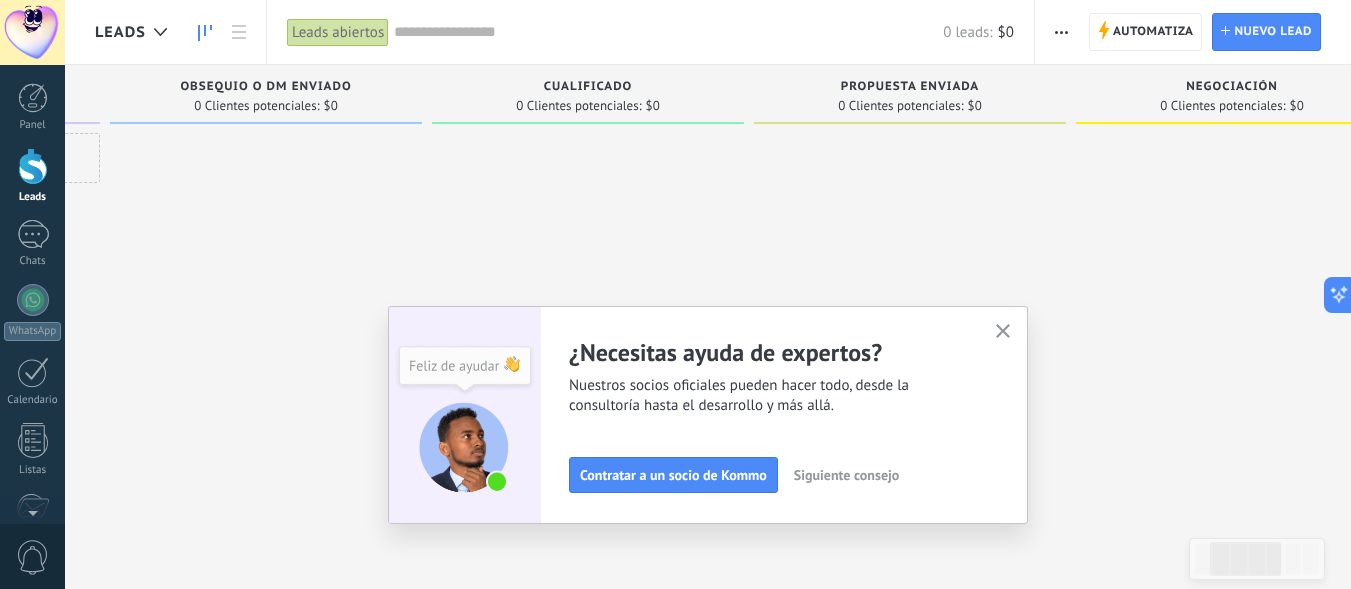 drag, startPoint x: 615, startPoint y: 198, endPoint x: 1277, endPoint y: 61, distance: 676.02734 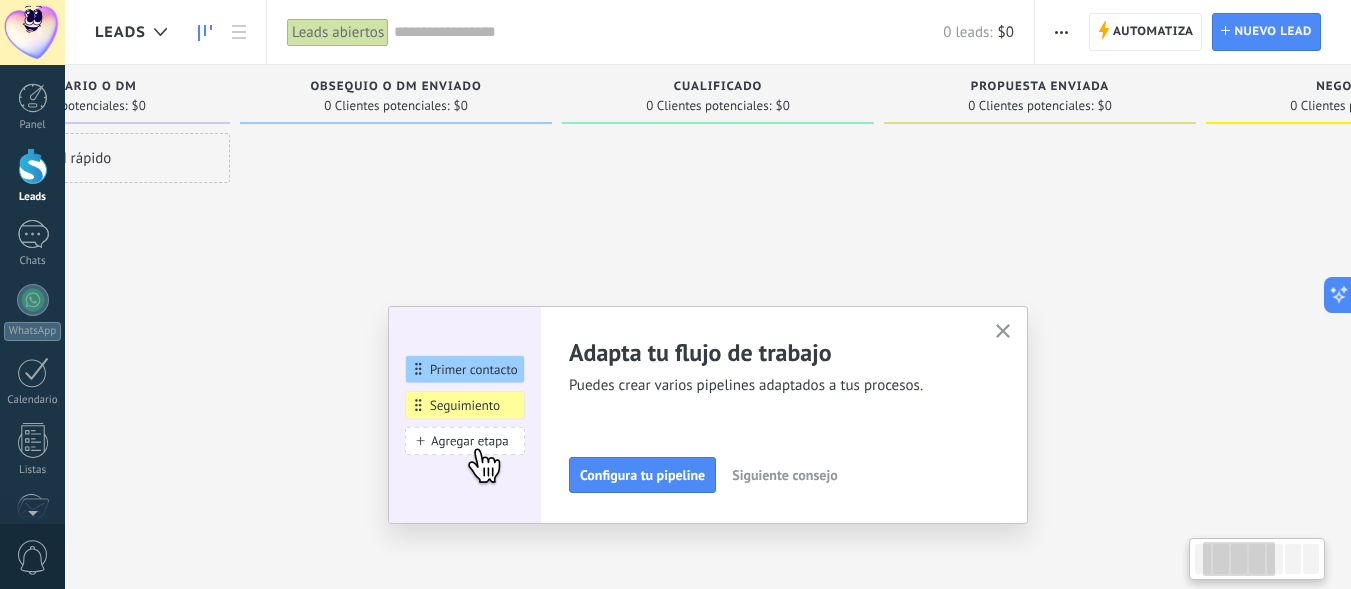 scroll, scrollTop: 0, scrollLeft: 0, axis: both 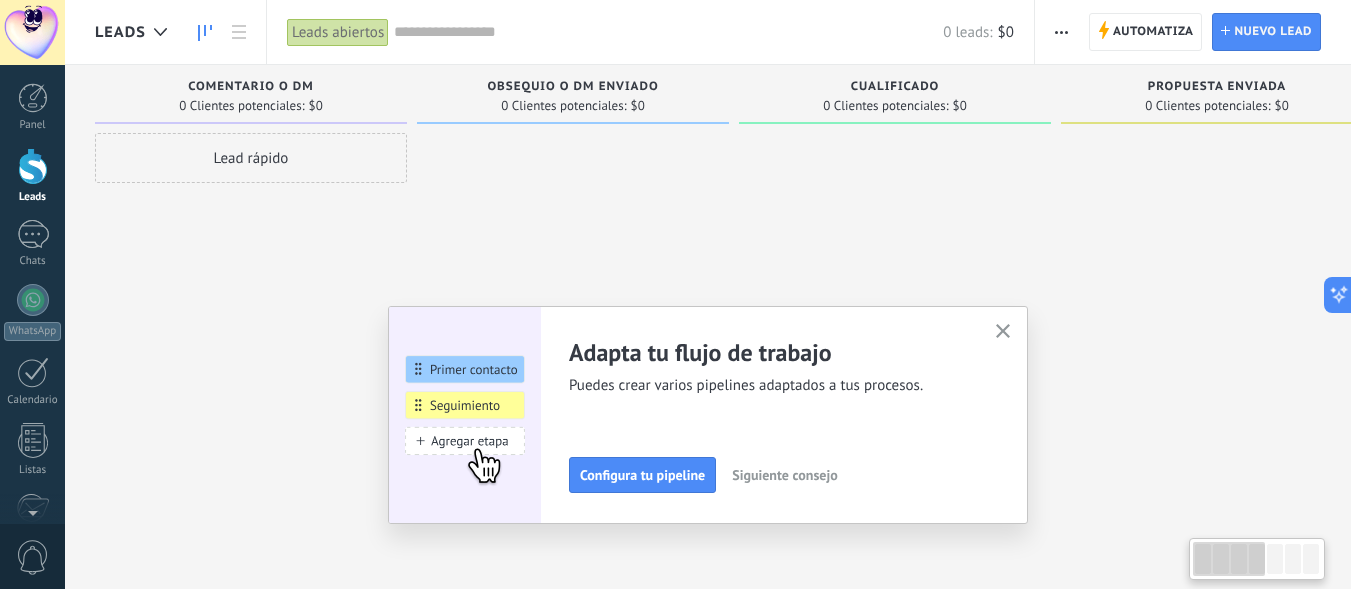 drag, startPoint x: 1259, startPoint y: 156, endPoint x: 1326, endPoint y: 165, distance: 67.601776 